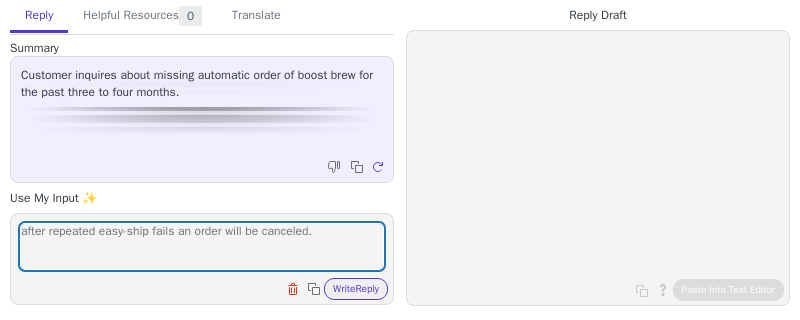 scroll, scrollTop: 0, scrollLeft: 0, axis: both 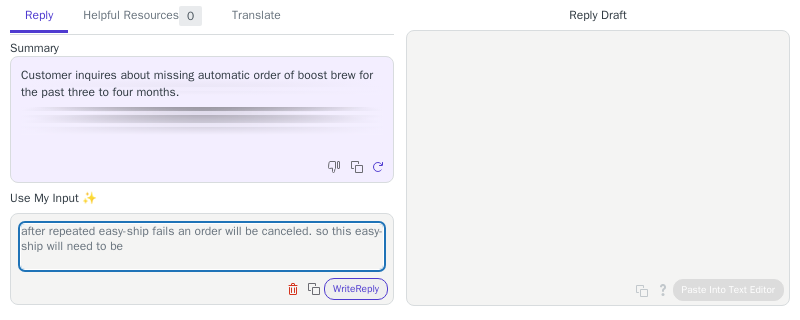 click on "after repeated easy-ship fails an order will be canceled. so this easy-ship will need to be" at bounding box center [202, 246] 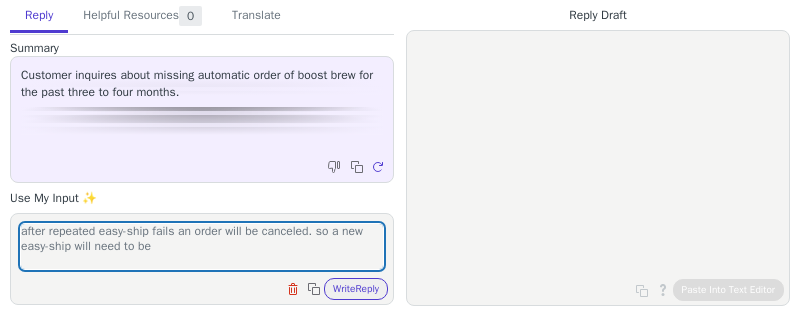 click on "after repeated easy-ship fails an order will be canceled. so a new easy-ship will need to be" at bounding box center [202, 246] 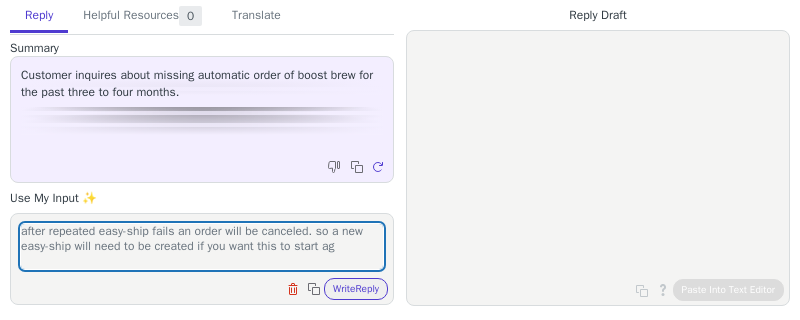 scroll, scrollTop: 0, scrollLeft: 0, axis: both 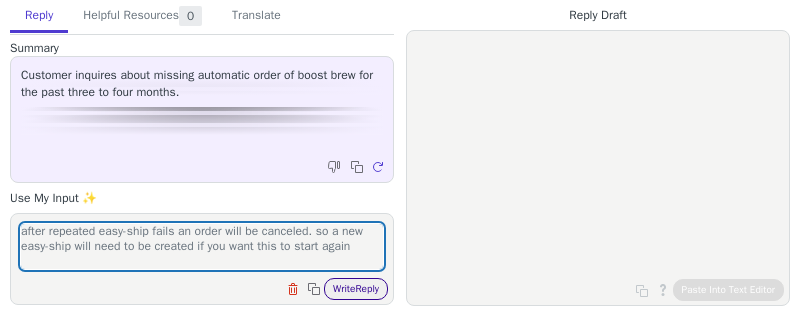 type on "after repeated easy-ship fails an order will be canceled. so a new easy-ship will need to be created if you want this to start again" 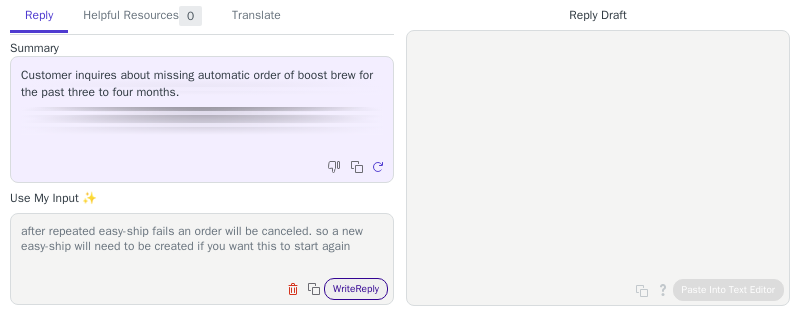 click on "Write  Reply" at bounding box center [356, 289] 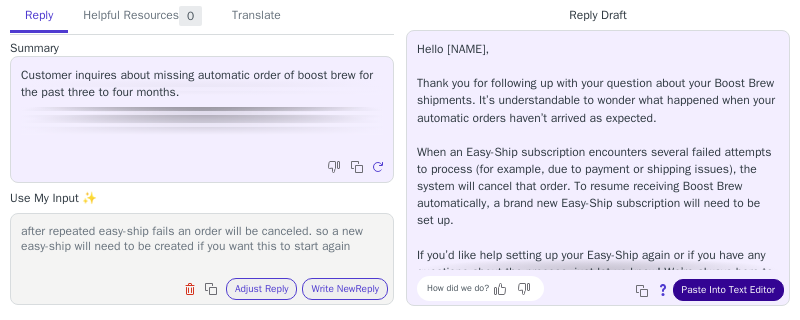 click on "Paste Into Text Editor" at bounding box center (728, 290) 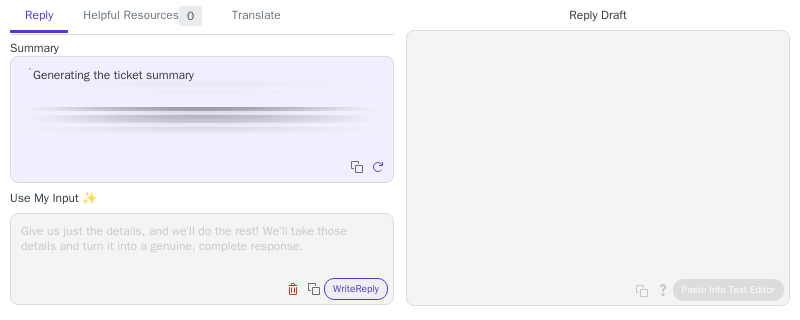 scroll, scrollTop: 0, scrollLeft: 0, axis: both 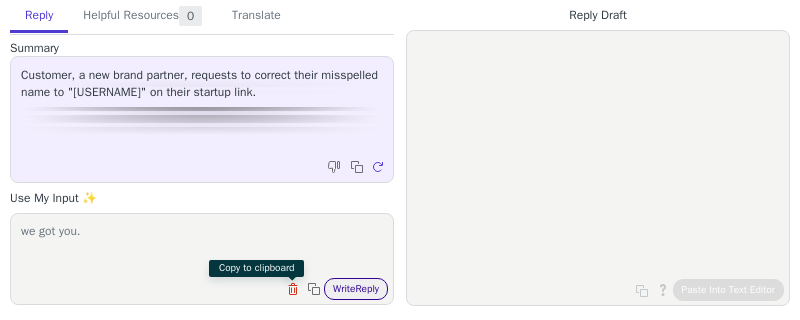 type on "we got you." 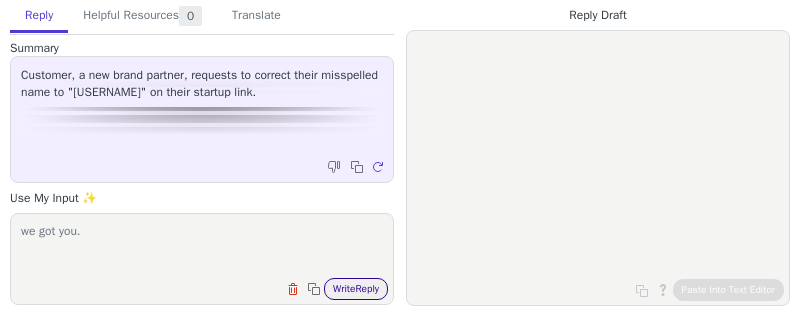 click on "Write  Reply" at bounding box center [356, 289] 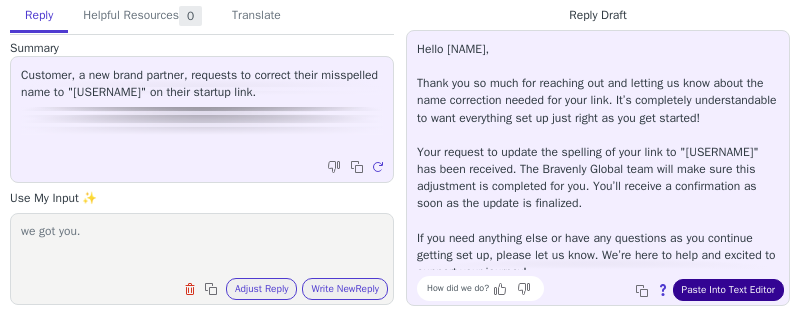 click on "Paste Into Text Editor" at bounding box center [728, 290] 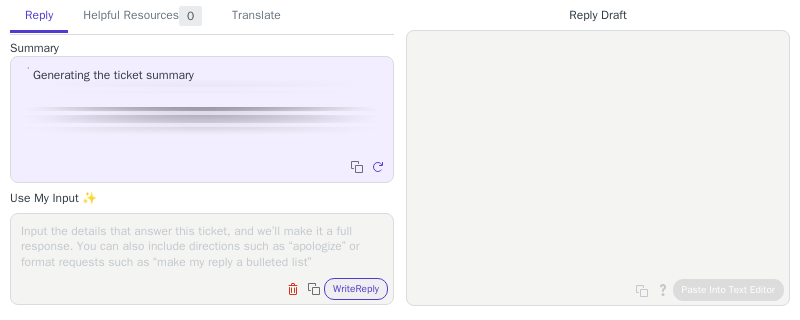 scroll, scrollTop: 0, scrollLeft: 0, axis: both 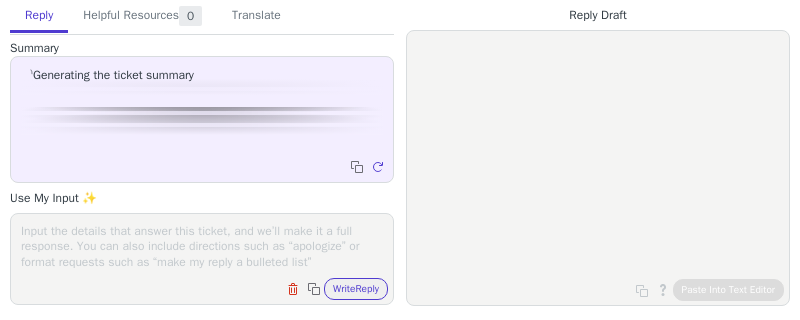 click at bounding box center [202, 246] 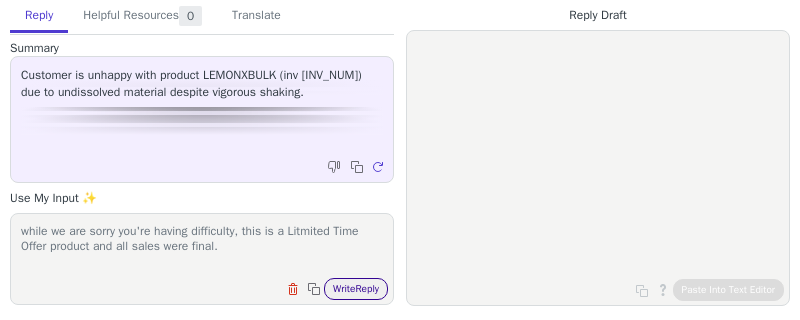 type on "while we are sorry you're having difficulty, this is a Litmited Time Offer product and all sales were final." 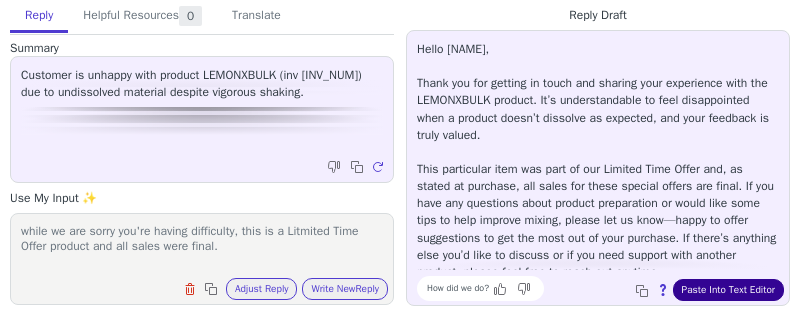 click on "Paste Into Text Editor" at bounding box center [728, 290] 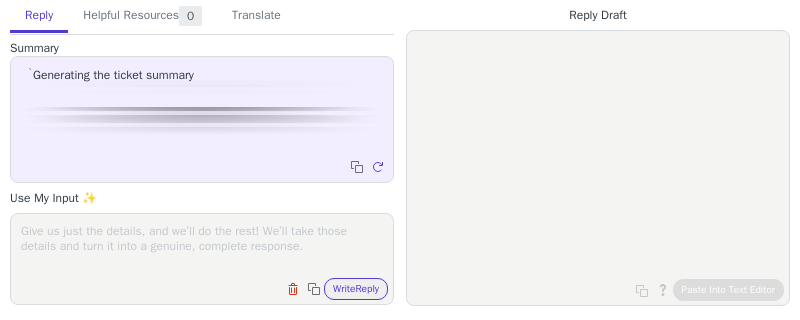 scroll, scrollTop: 0, scrollLeft: 0, axis: both 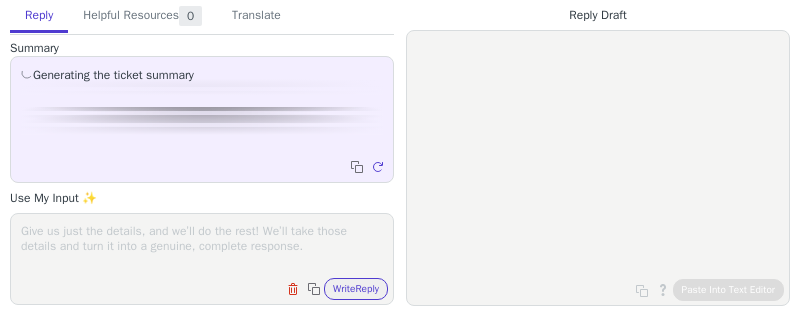 click at bounding box center (202, 246) 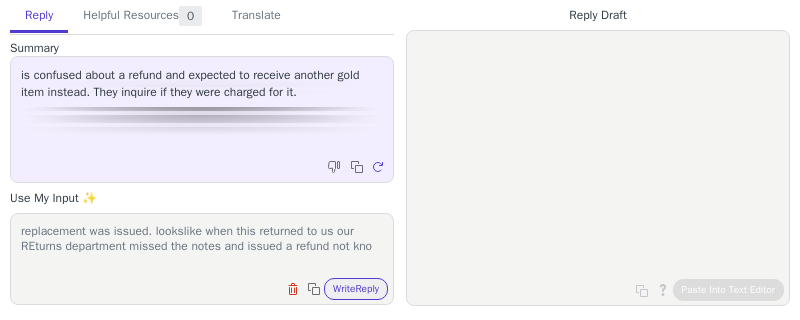 scroll, scrollTop: 0, scrollLeft: 0, axis: both 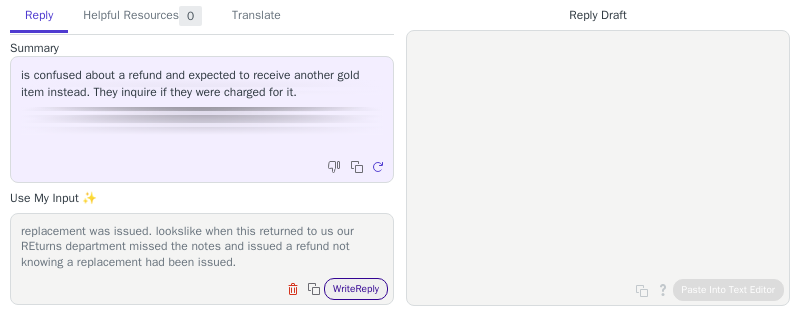 type on "replacement was issued. lookslike when this returned to us our REturns department missed the notes and issued a refund not knowing a replacement had been issued." 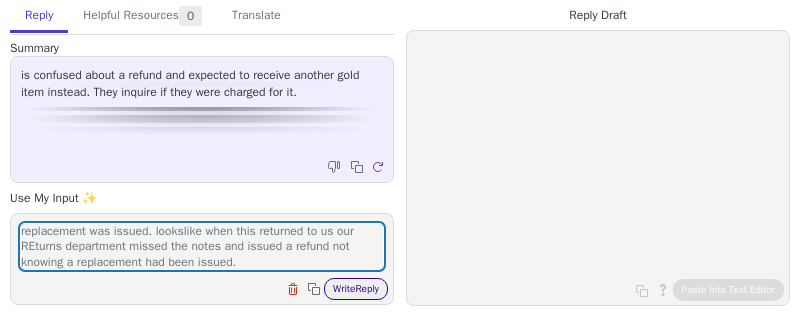 click on "Write  Reply" at bounding box center [356, 289] 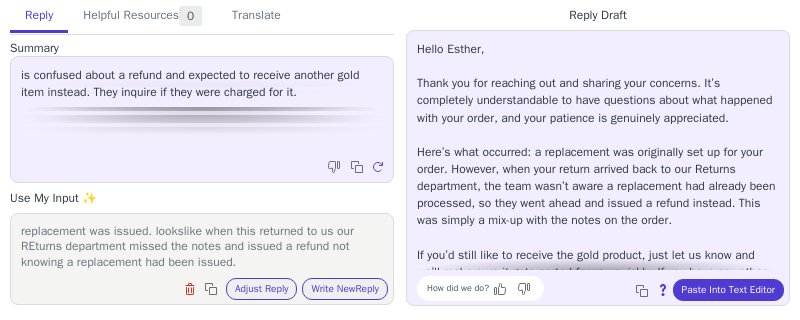 click on "How did we do?   Copy to clipboard About this reply Paste Into Text Editor" at bounding box center (608, 288) 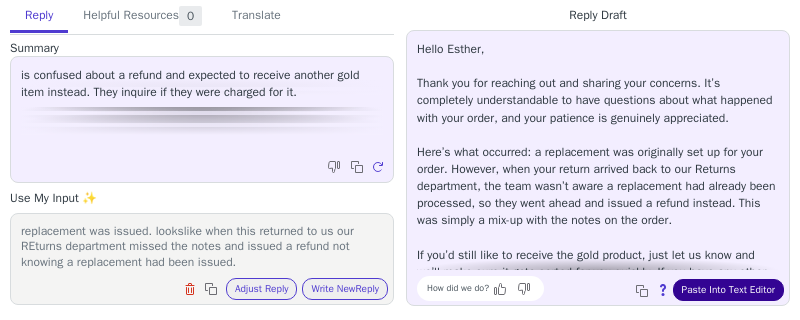 click on "Paste Into Text Editor" at bounding box center (728, 290) 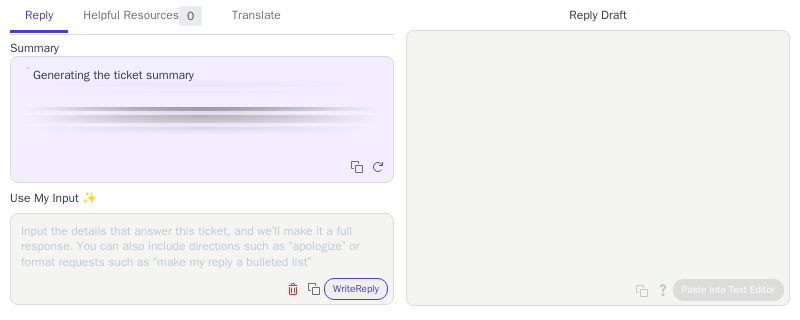 scroll, scrollTop: 0, scrollLeft: 0, axis: both 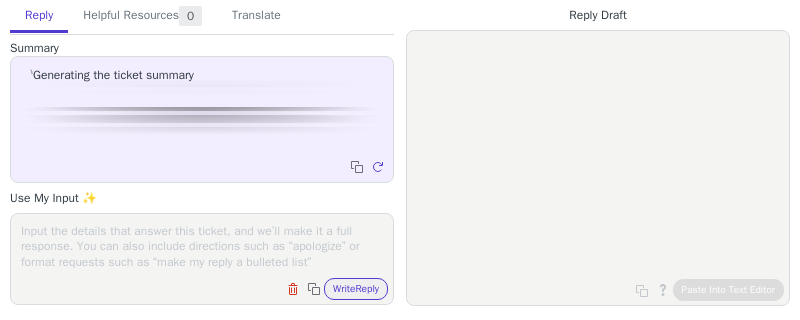 click at bounding box center (202, 246) 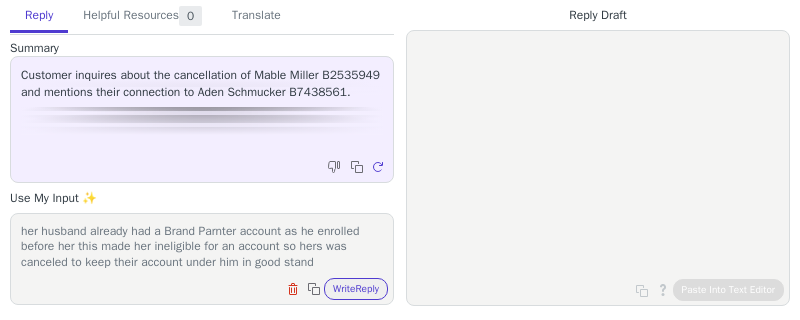 scroll, scrollTop: 16, scrollLeft: 0, axis: vertical 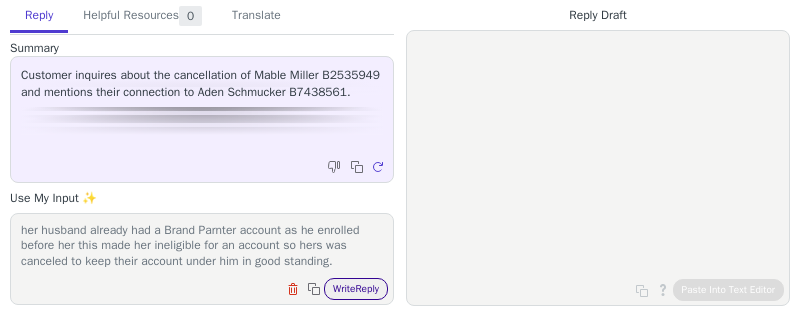 type on "her husband already had a Brand Parnter account as he enrolled before her this made her ineligible for an account so hers was canceled to keep their account under him in good standing." 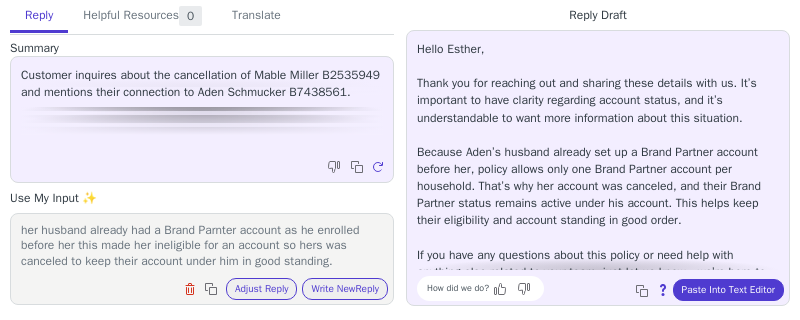 click on "Hello [NAME], Thank you for reaching out and sharing these details with us. It’s important to have clarity regarding account status, and it’s understandable to want more information about this situation. Because [NAME]’s husband already set up a Brand Partner account before her, policy allows only one Brand Partner account per household. That’s why her account was canceled, and their Brand Partner status remains active under his account. This helps keep their eligibility and account standing in good order. If you have any questions about this policy or need help with anything else related to your team, just let us know—we’re here to support you!" at bounding box center (598, 169) 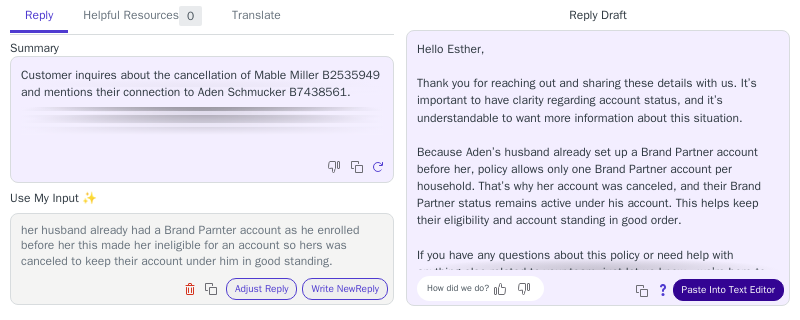 click on "Paste Into Text Editor" at bounding box center [728, 290] 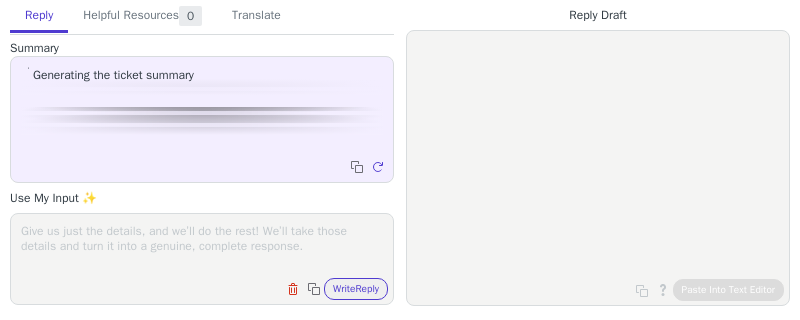 scroll, scrollTop: 0, scrollLeft: 0, axis: both 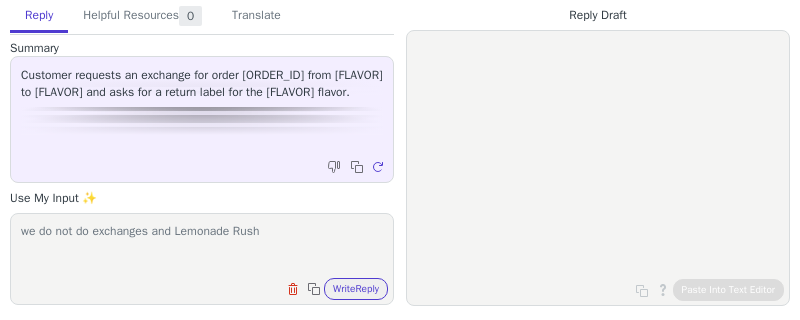 click on "we do not do exchanges and Lemonade Rush" at bounding box center (202, 246) 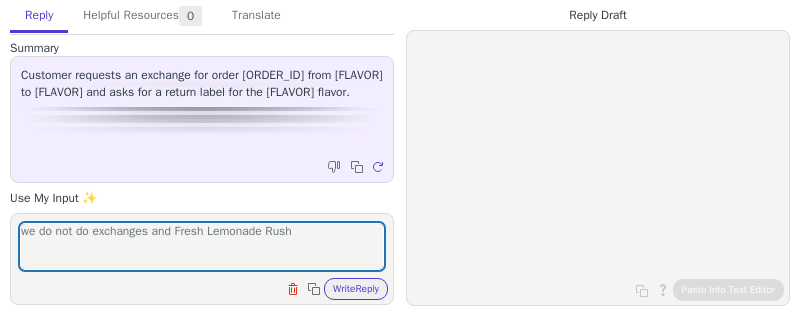 click on "we do not do exchanges and Fresh Lemonade Rush Clear field Copy to clipboard Write  Reply" at bounding box center (202, 259) 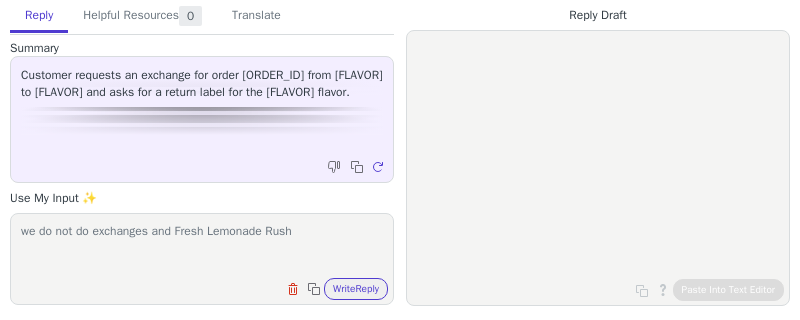 click on "we do not do exchanges and Fresh Lemonade Rush" at bounding box center (202, 246) 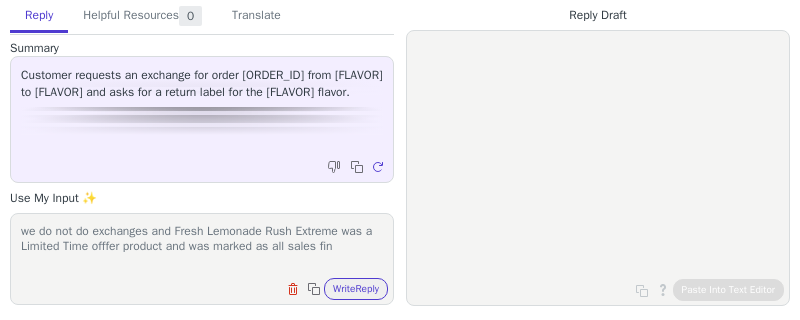 scroll, scrollTop: 0, scrollLeft: 0, axis: both 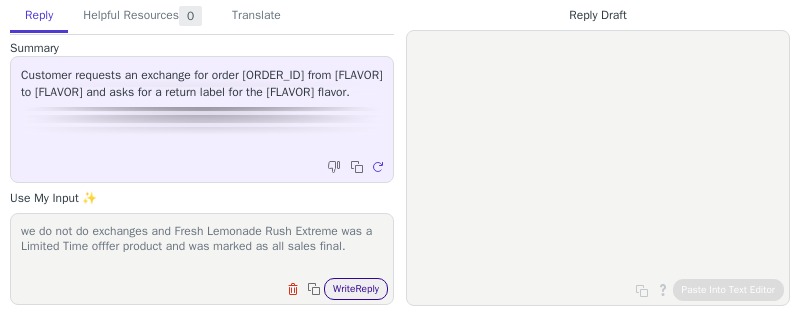 type on "we do not do exchanges and Fresh Lemonade Rush Extreme was a Limited Time offfer product and was marked as all sales final." 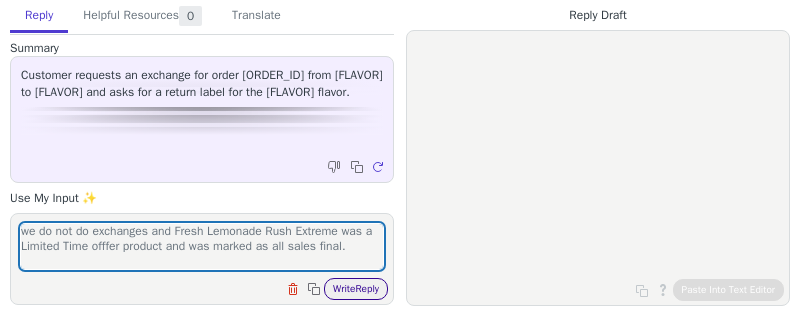 click on "Write  Reply" at bounding box center [356, 289] 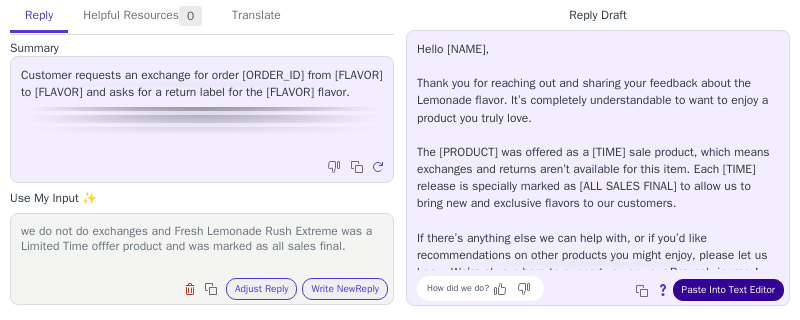 click on "Paste Into Text Editor" at bounding box center (728, 290) 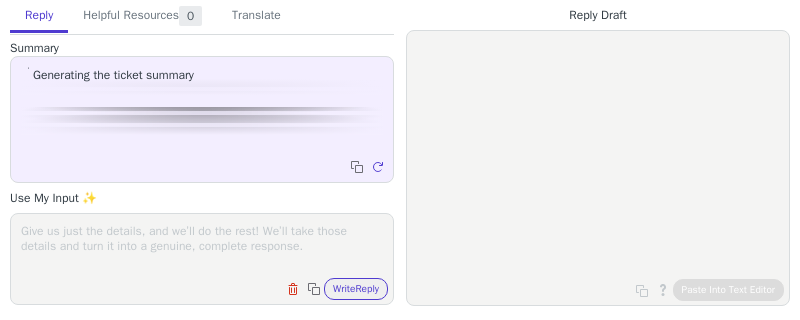 scroll, scrollTop: 0, scrollLeft: 0, axis: both 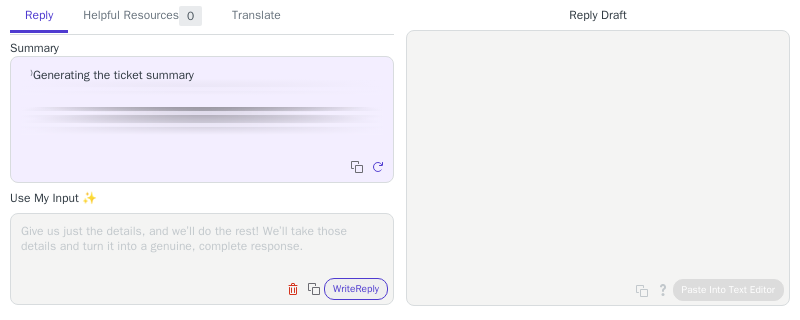 click at bounding box center (202, 246) 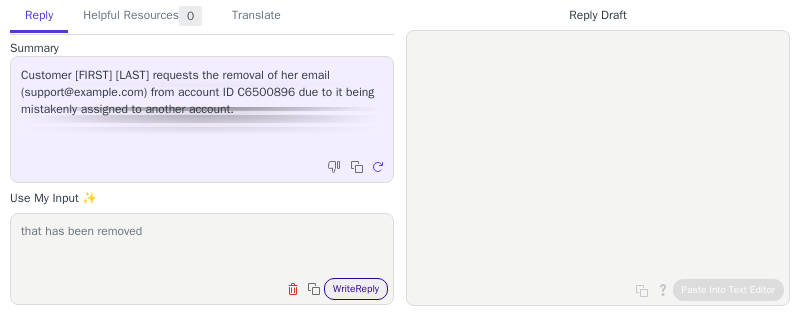 type on "that has been removed" 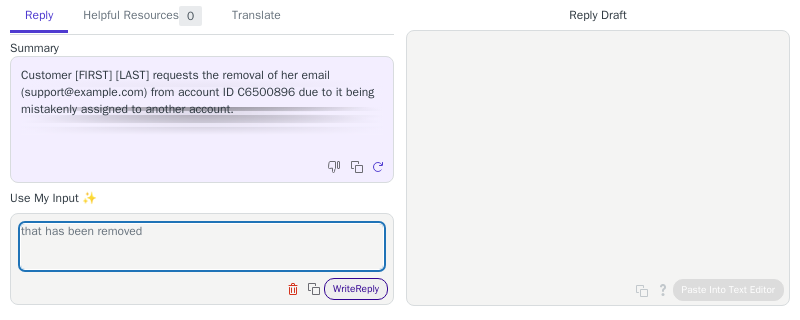 click on "Write  Reply" at bounding box center (356, 289) 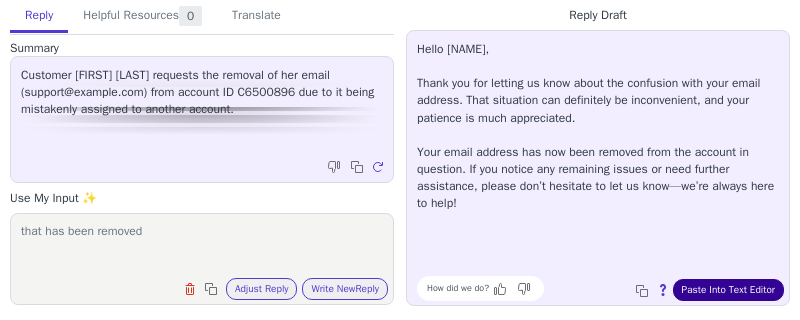 click on "Paste Into Text Editor" at bounding box center [728, 290] 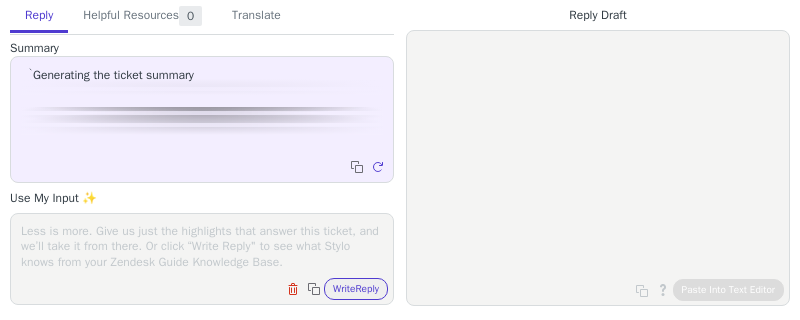 scroll, scrollTop: 0, scrollLeft: 0, axis: both 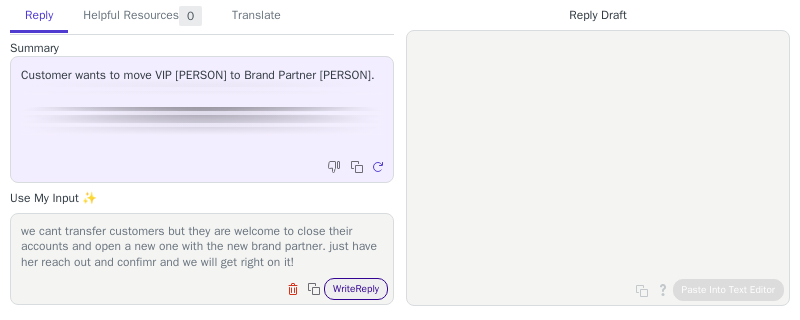 type on "we cant transfer customers but they are welcome to close their accounts and open a new one with the new brand partner. just have her reach out and confimr and we will get right on it!" 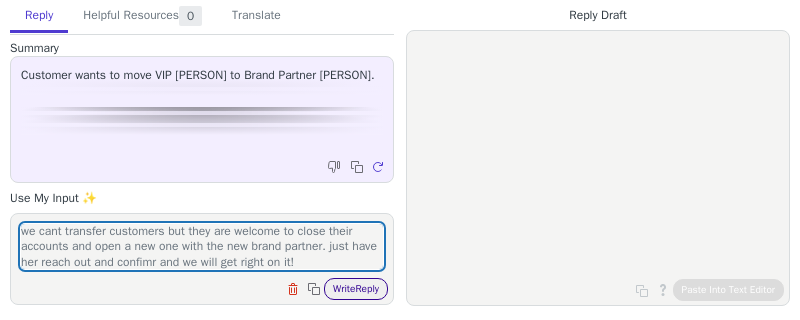 click on "Write  Reply" at bounding box center (356, 289) 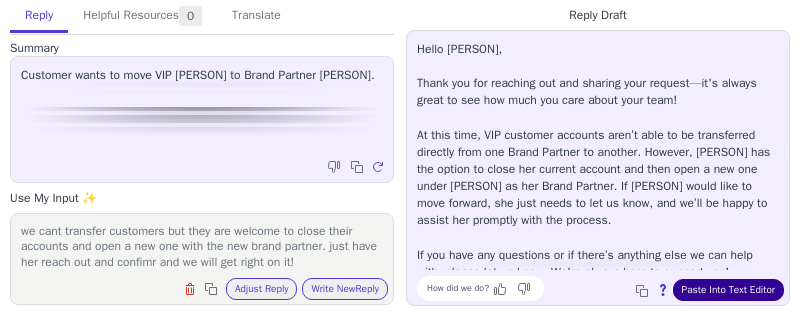 click on "Paste Into Text Editor" at bounding box center (728, 290) 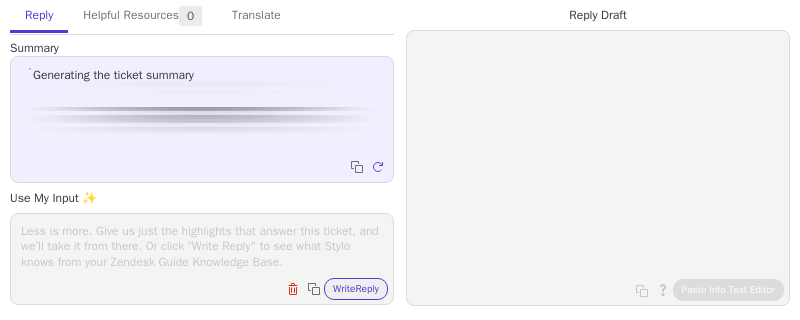 scroll, scrollTop: 0, scrollLeft: 0, axis: both 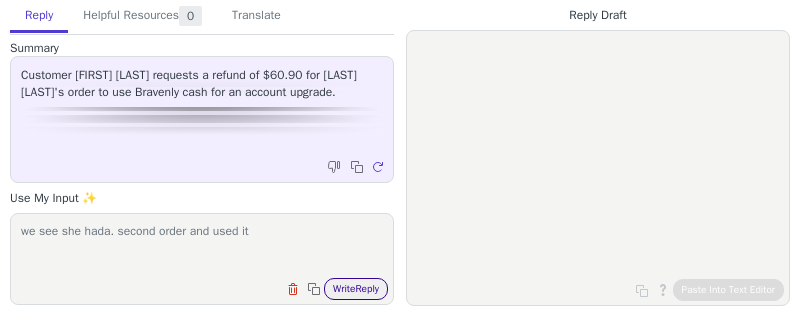 type on "we see she hada. second order and used it" 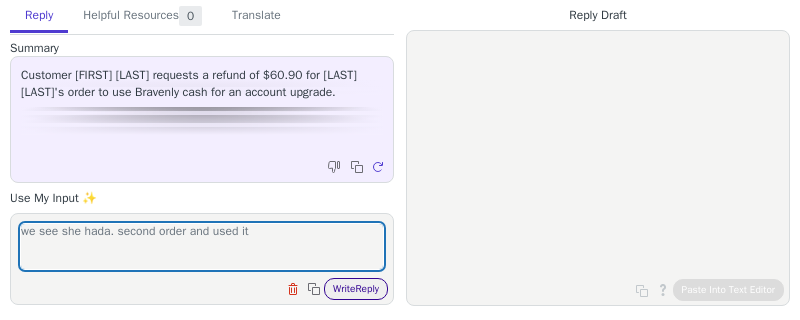click on "Write  Reply" at bounding box center (356, 289) 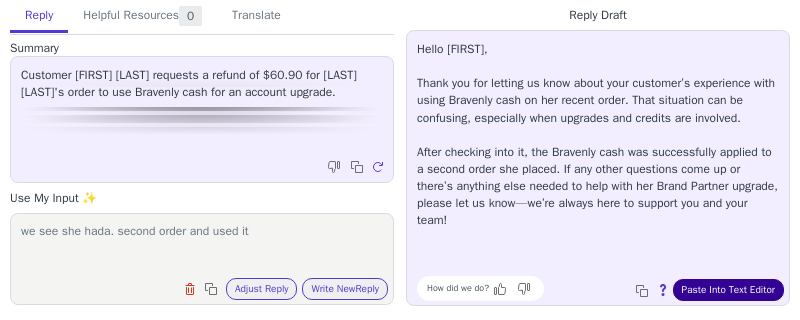 click on "Paste Into Text Editor" at bounding box center [728, 290] 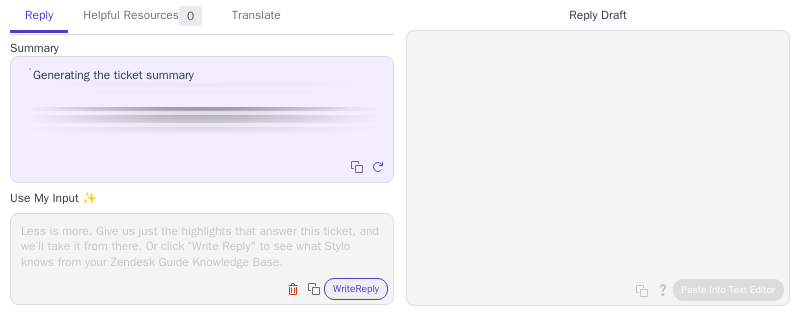 scroll, scrollTop: 0, scrollLeft: 0, axis: both 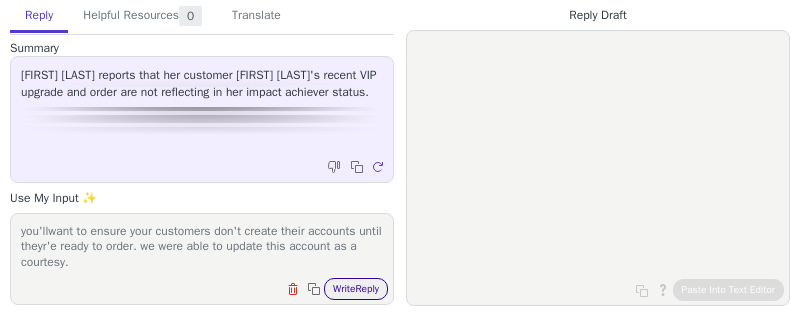 type on "accounts created in one month and then a qualifying order in the next month do not register as qualifying for imapct achiever. you'llwant to ensure your customers don't create their accounts until theyr'e ready to order. we were able to update this account as a courtesy." 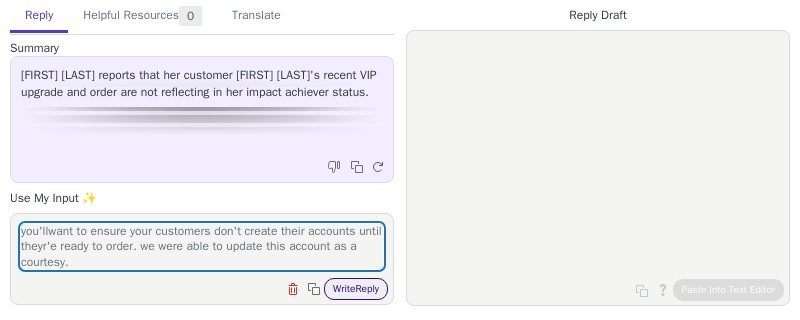 click on "Write  Reply" at bounding box center (356, 289) 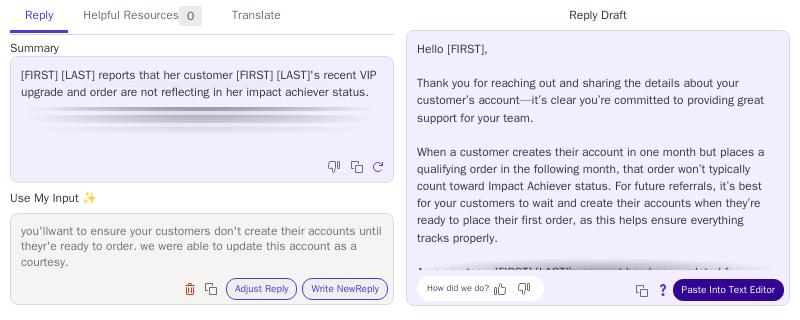click on "Paste Into Text Editor" at bounding box center [728, 290] 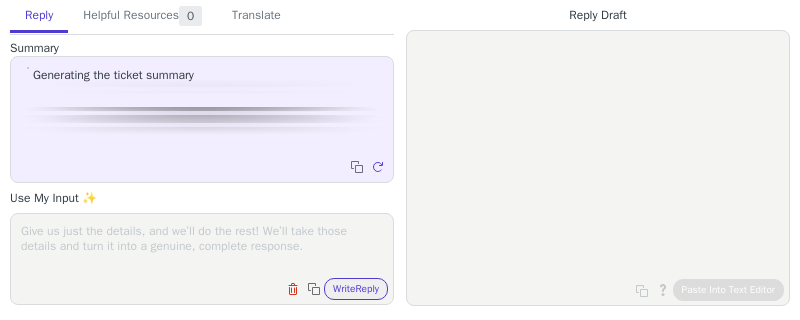 scroll, scrollTop: 0, scrollLeft: 0, axis: both 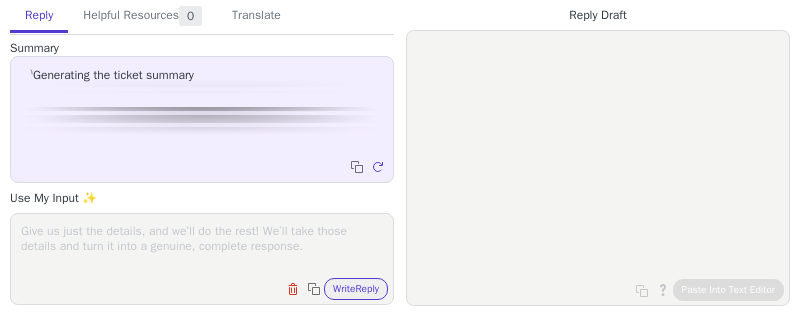 click at bounding box center (202, 246) 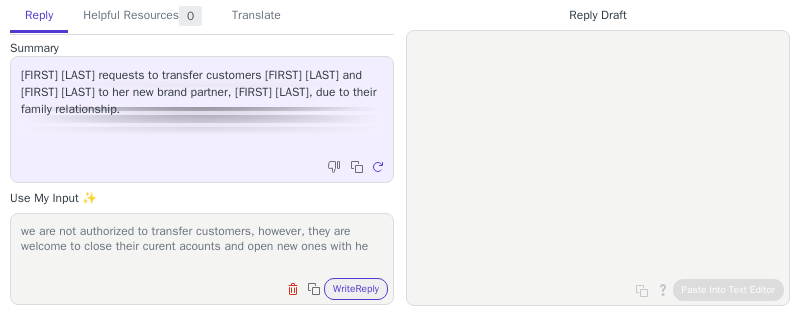 scroll, scrollTop: 0, scrollLeft: 0, axis: both 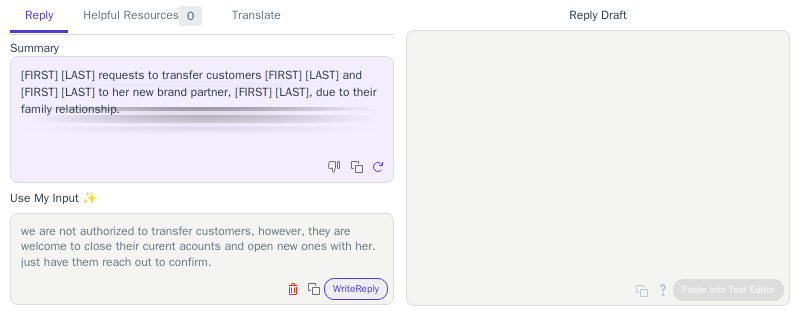 type on "we are not authorized to transfer customers, however, they are welcome to close their curent acounts and open new ones with her. just have them reach out to confirm." 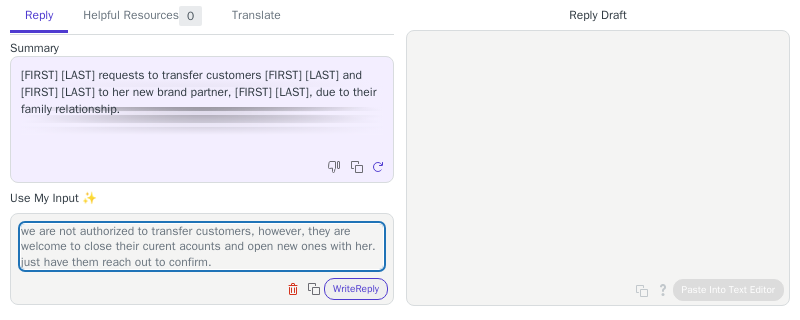 click on "we are not authorized to transfer customers, however, they are welcome to close their curent acounts and open new ones with her. just have them reach out to confirm. Clear field Copy to clipboard Write  Reply" at bounding box center [202, 259] 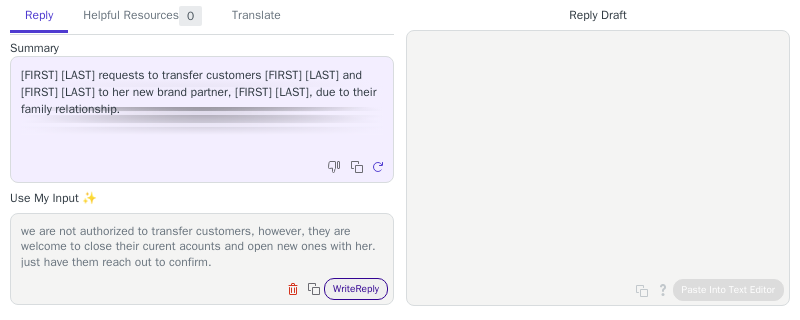 click on "Write  Reply" at bounding box center [356, 289] 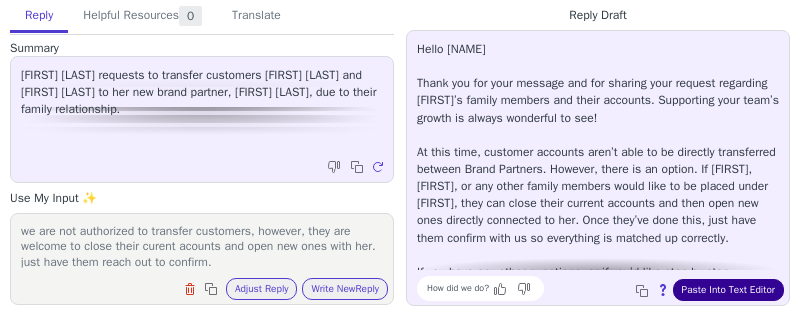 click on "Paste Into Text Editor" at bounding box center [728, 290] 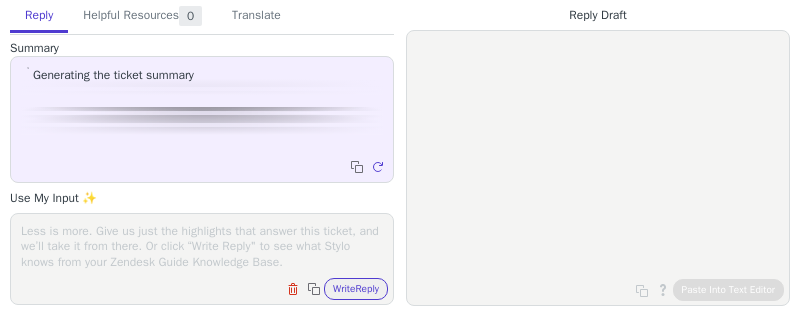 scroll, scrollTop: 0, scrollLeft: 0, axis: both 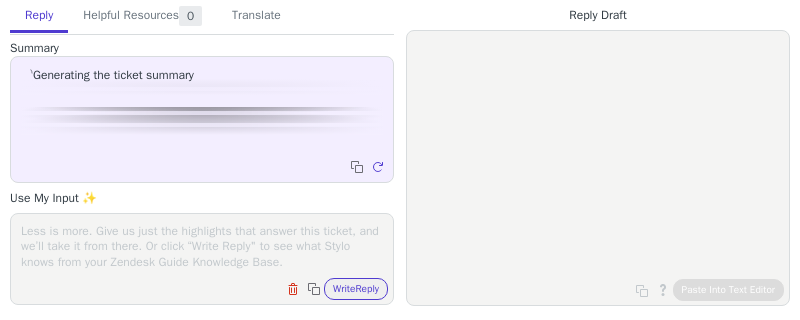 click at bounding box center (202, 246) 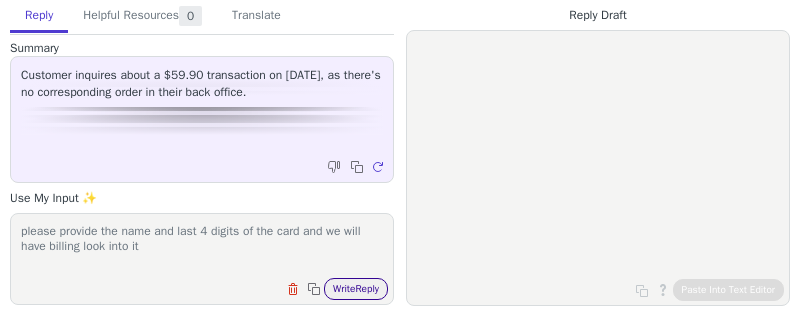 type on "please provide the name and last 4 digits of the card and we will have billing look into it" 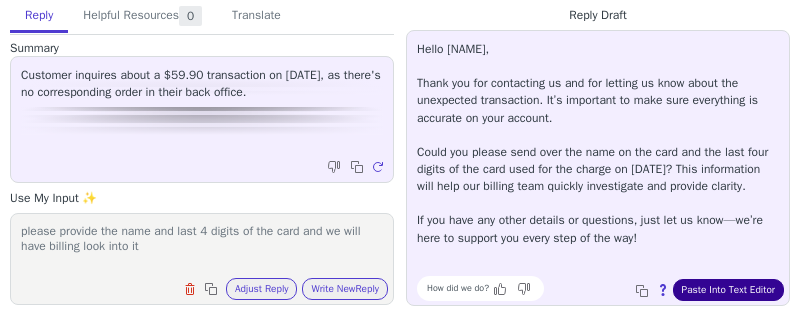 click on "Paste Into Text Editor" at bounding box center (728, 290) 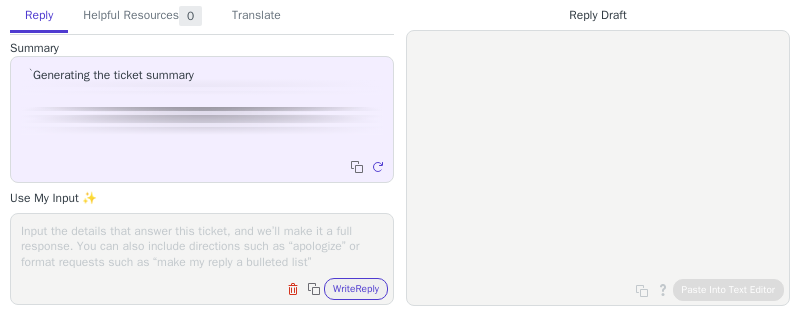 scroll, scrollTop: 0, scrollLeft: 0, axis: both 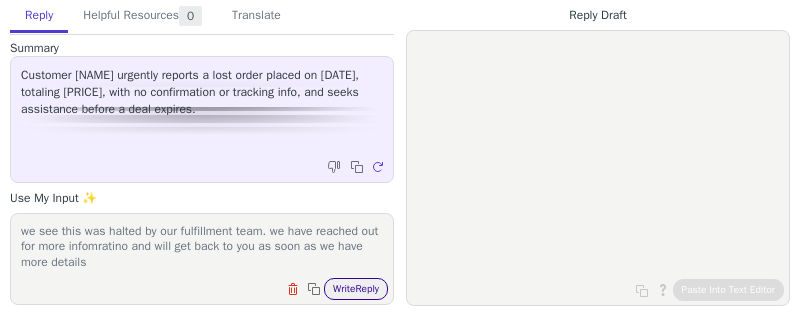 type on "we see this was halted by our fulfillment team. we have reached out for more infomratino and will get back to you as soon as we have more details" 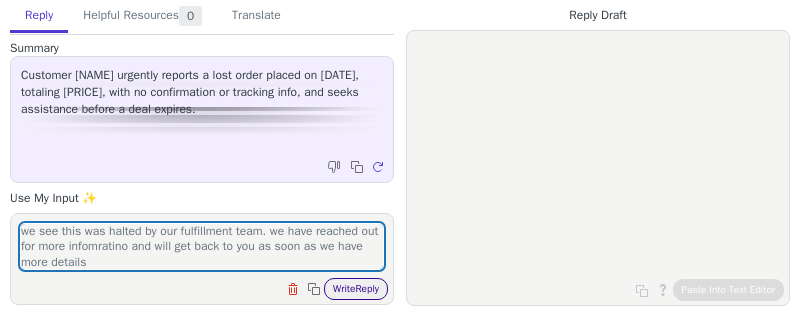 click on "Write  Reply" at bounding box center [356, 289] 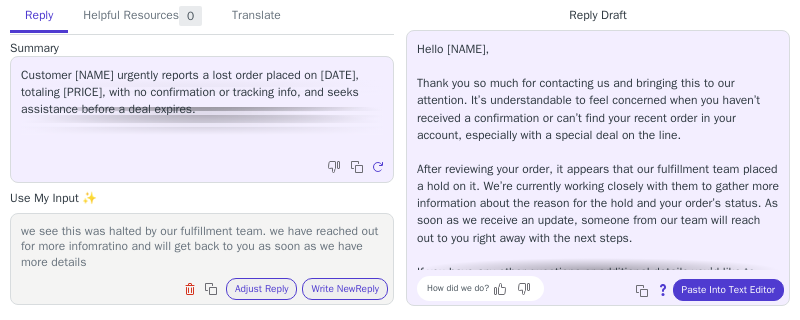 click on "Hello Cathy, Thank you so much for contacting us and bringing this to our attention. It’s understandable to feel concerned when you haven’t received a confirmation or can’t find your recent order in your account, especially with a special deal on the line. After reviewing your order, it appears that our fulfillment team placed a hold on it. We’re currently working closely with them to gather more information about the reason for the hold and your order’s status. As soon as we receive an update, someone from our team will reach out to you right away with the next steps. If you have any other questions or additional details you’d like to share in the meantime, please let us know. We’re here to help and want to make sure your experience with Bravenly Global is a positive one! How did we do?   Copy to clipboard About this reply Paste Into Text Editor" at bounding box center (598, 168) 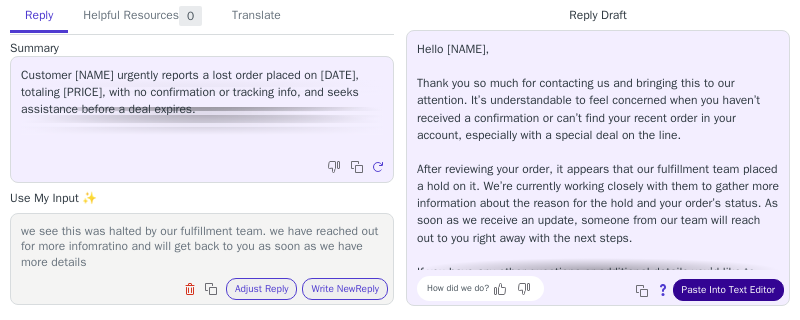 click on "Paste Into Text Editor" at bounding box center [728, 290] 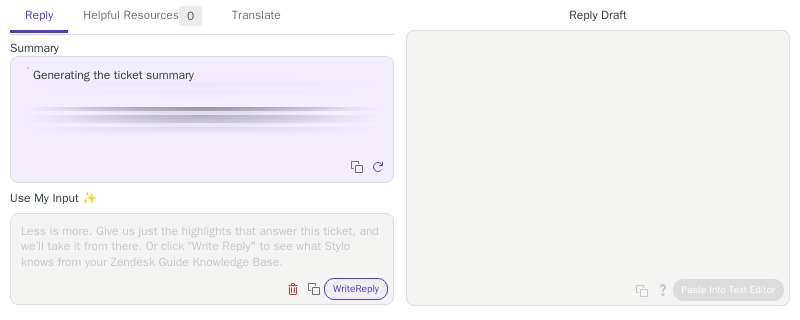 scroll, scrollTop: 0, scrollLeft: 0, axis: both 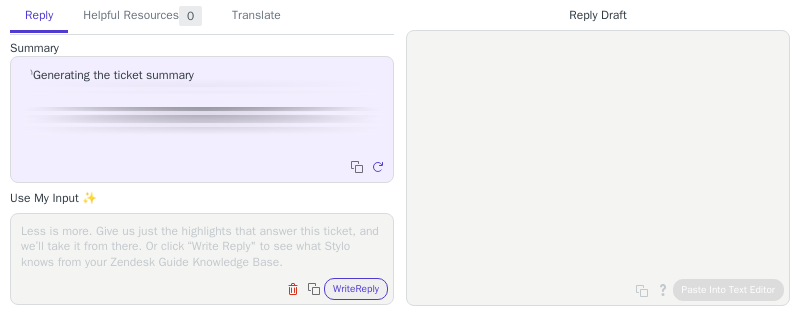 click at bounding box center [202, 246] 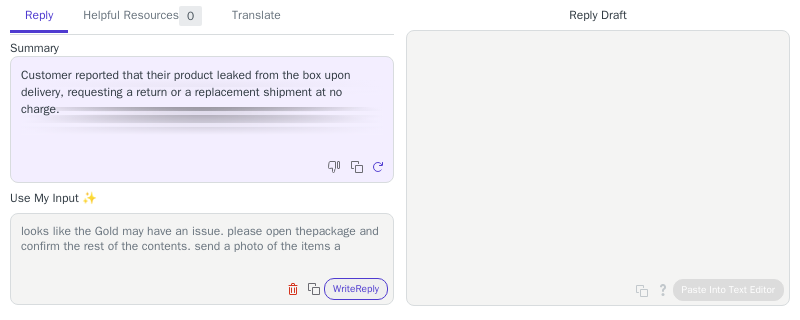 scroll, scrollTop: 0, scrollLeft: 0, axis: both 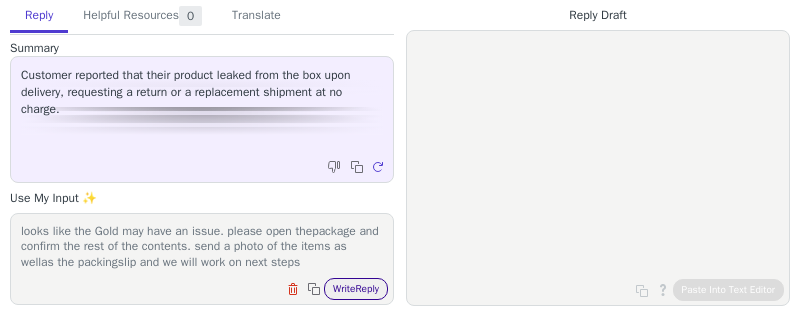 type on "looks like the Gold may have an issue. please open thepackage and confirm the rest of the contents. send a photo of the items as wellas the packingslip and we will work on next steps" 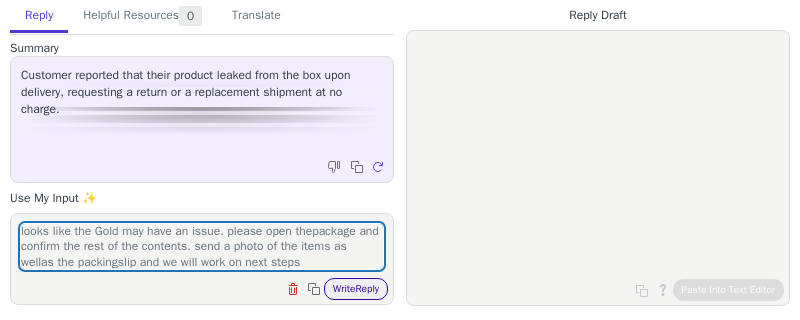 click on "Write  Reply" at bounding box center [356, 289] 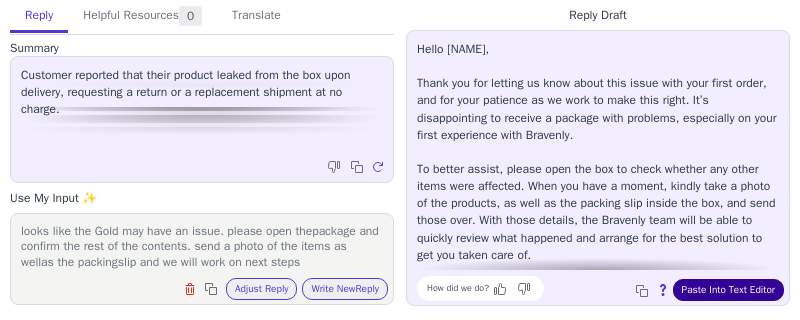 click on "Paste Into Text Editor" at bounding box center (728, 290) 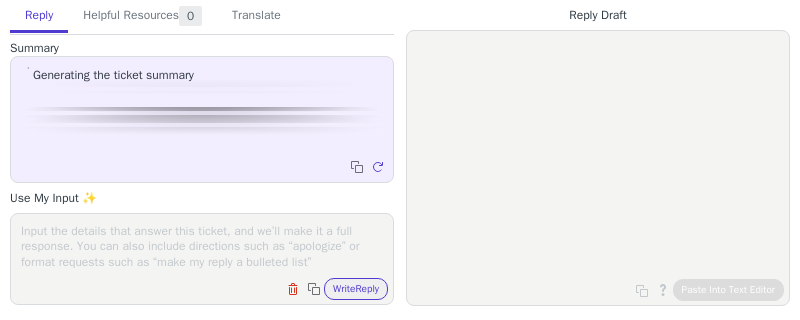 scroll, scrollTop: 0, scrollLeft: 0, axis: both 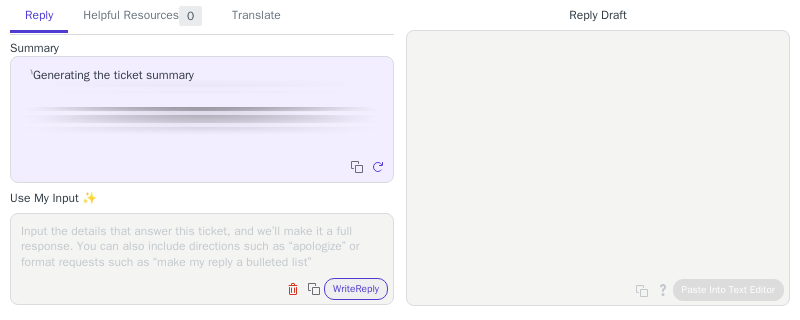 click at bounding box center [202, 246] 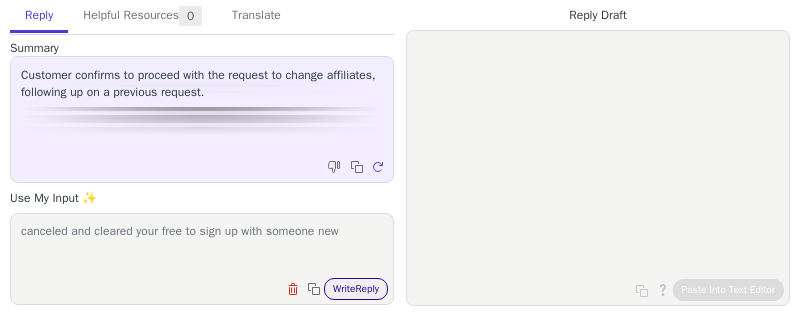 type on "canceled and cleared your free to sign up with someone new" 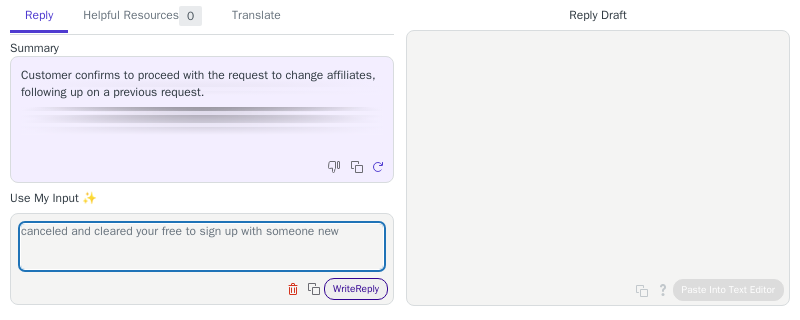 click on "Write  Reply" at bounding box center (356, 289) 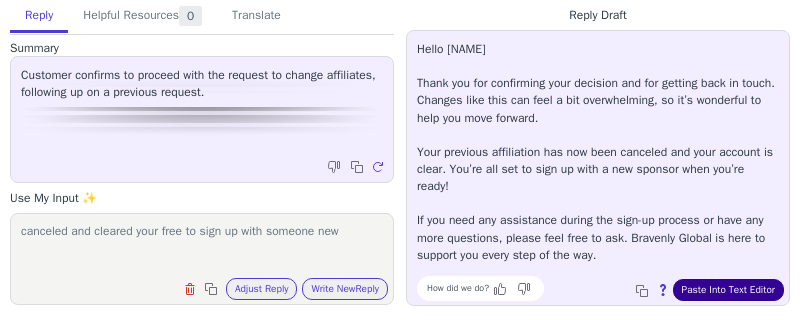 click on "Paste Into Text Editor" at bounding box center (728, 290) 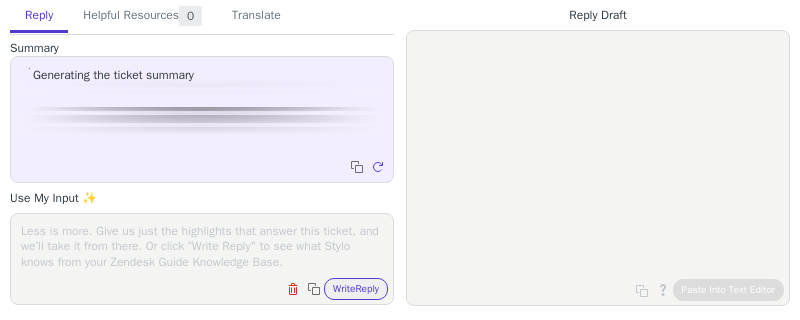 scroll, scrollTop: 0, scrollLeft: 0, axis: both 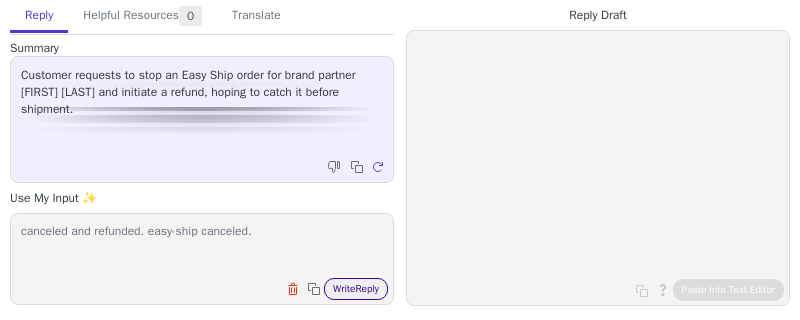 type on "canceled and refunded. easy-ship canceled." 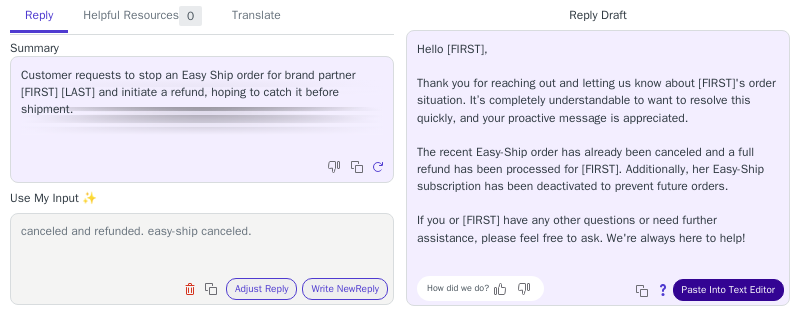 click on "Paste Into Text Editor" at bounding box center (728, 290) 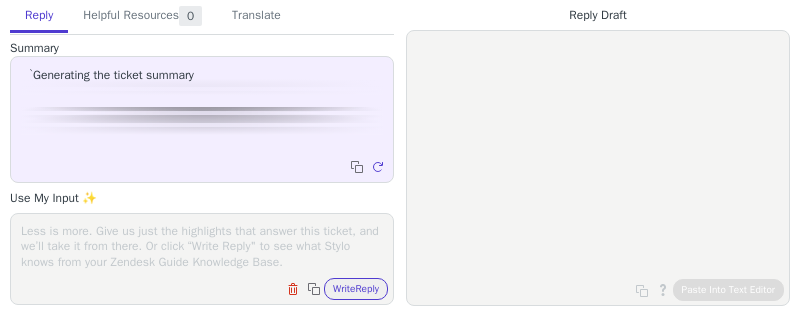 scroll, scrollTop: 0, scrollLeft: 0, axis: both 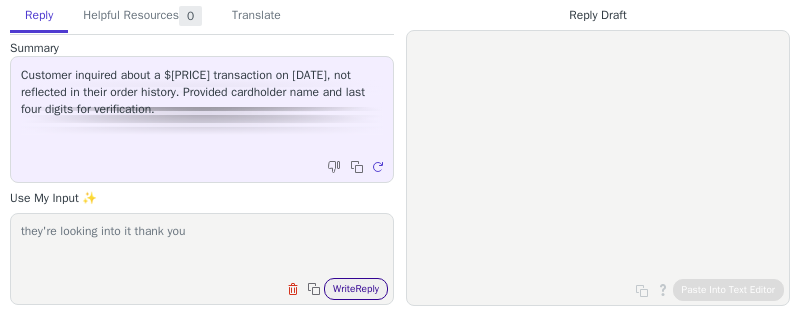 type on "they're looking into it thank you" 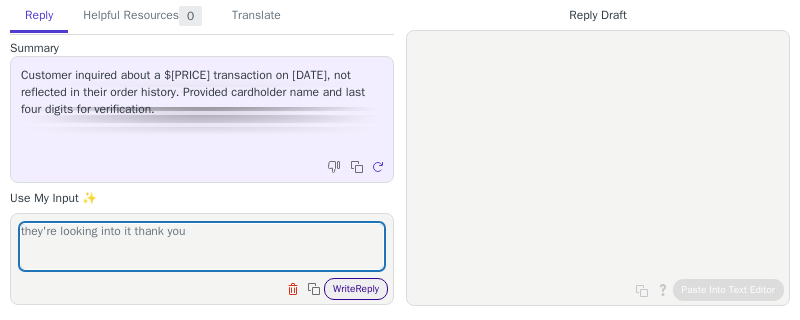 click on "Write  Reply" at bounding box center [356, 289] 